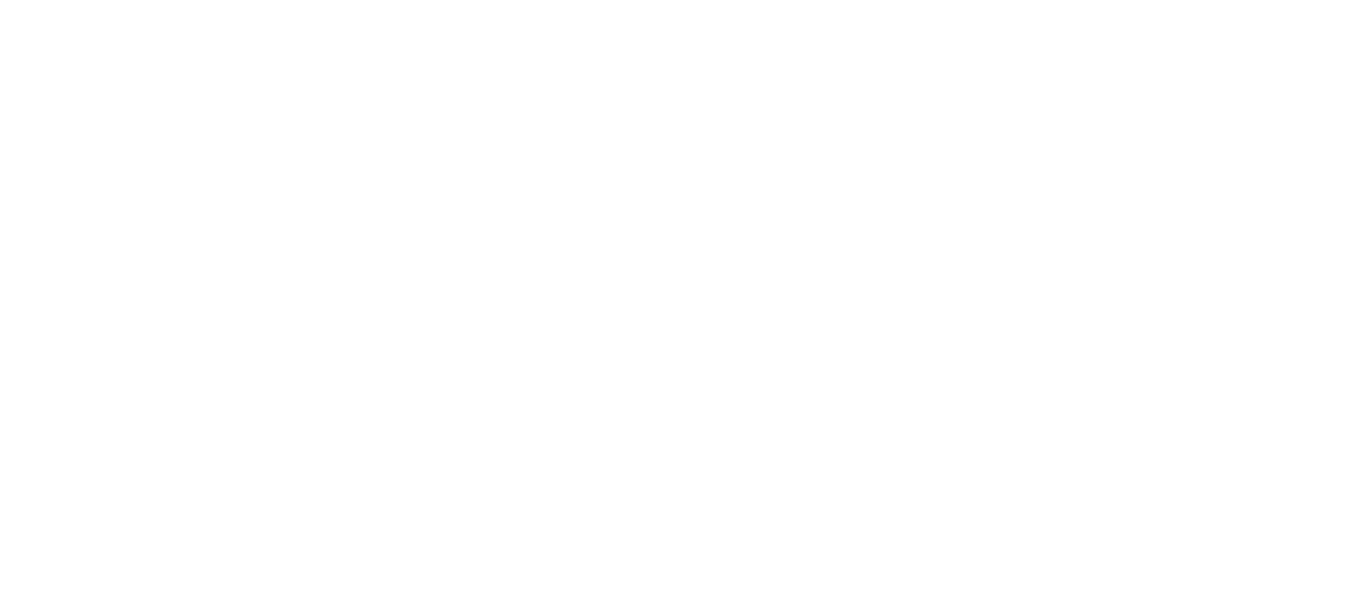 scroll, scrollTop: 0, scrollLeft: 0, axis: both 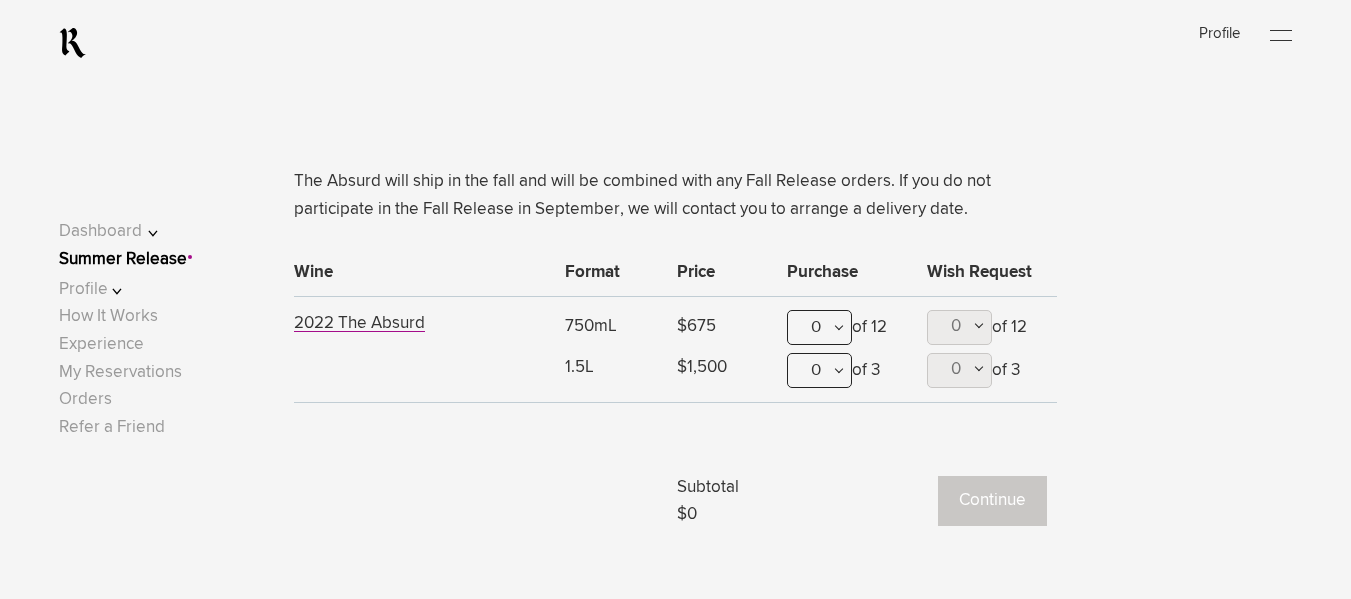 click on "0" at bounding box center (819, 327) 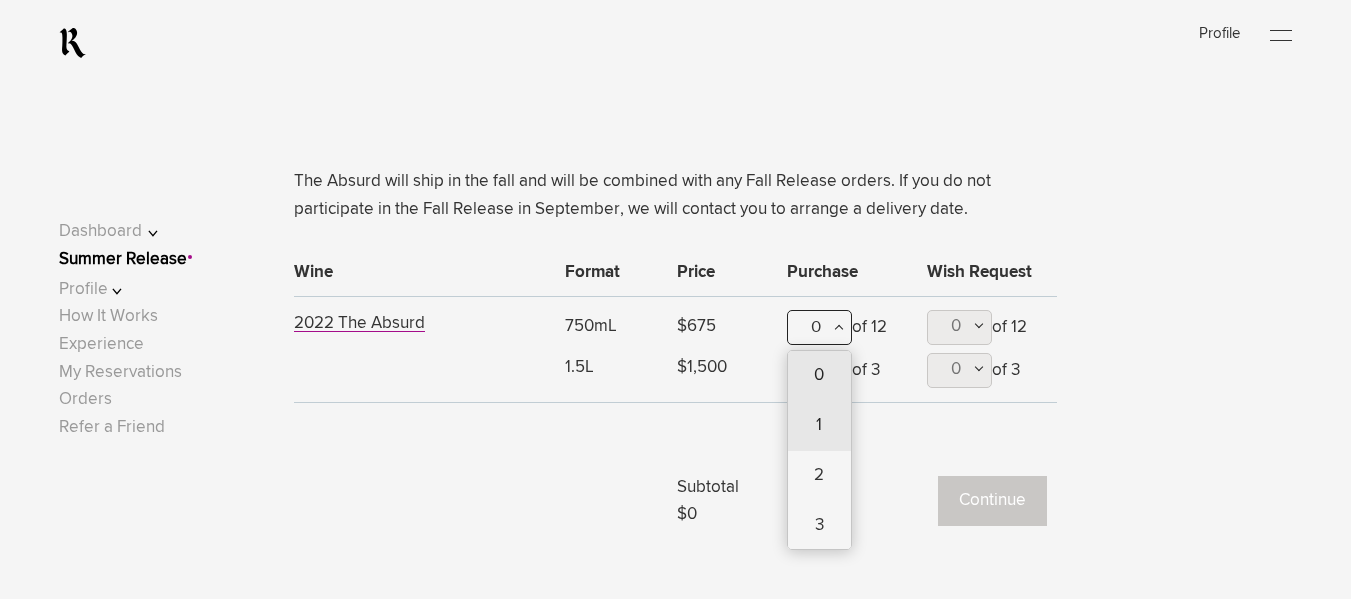 click on "1" at bounding box center [819, 426] 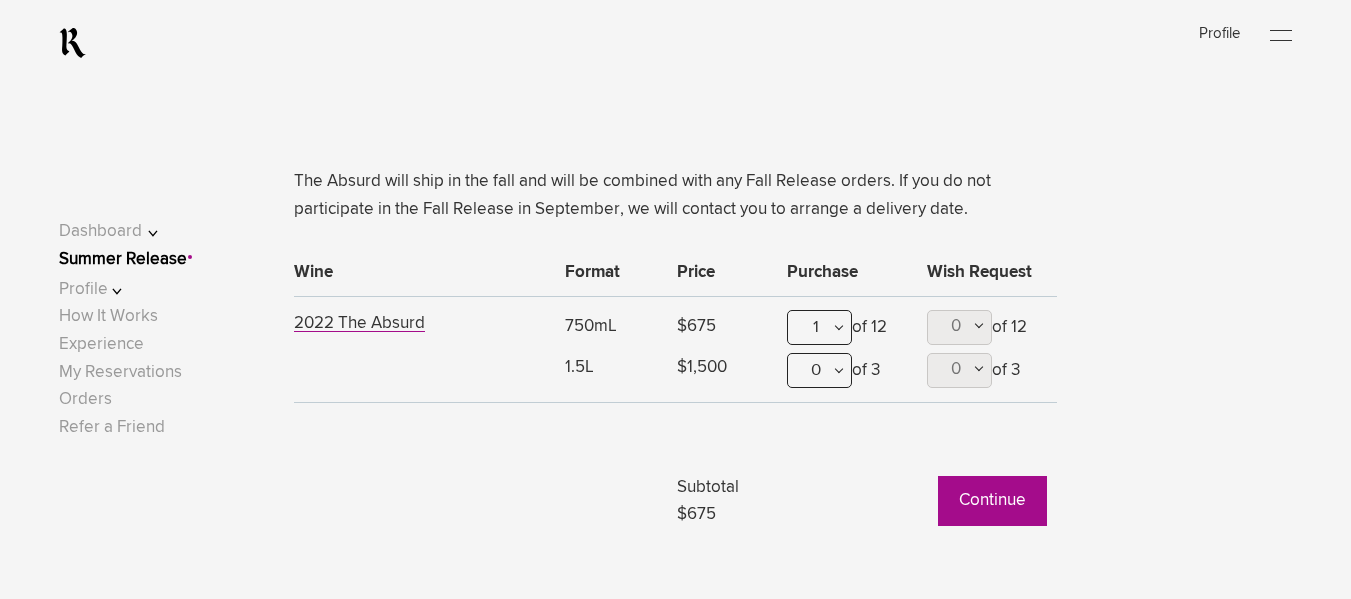 click on "Continue" at bounding box center [992, 501] 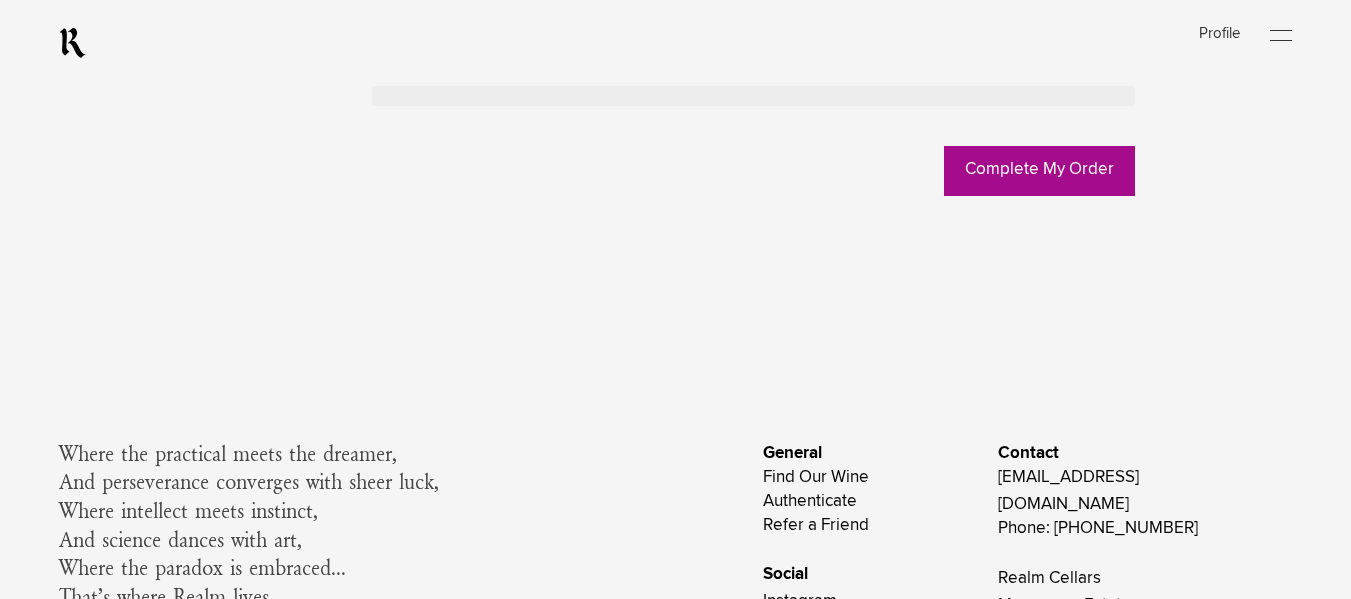 scroll, scrollTop: 1679, scrollLeft: 0, axis: vertical 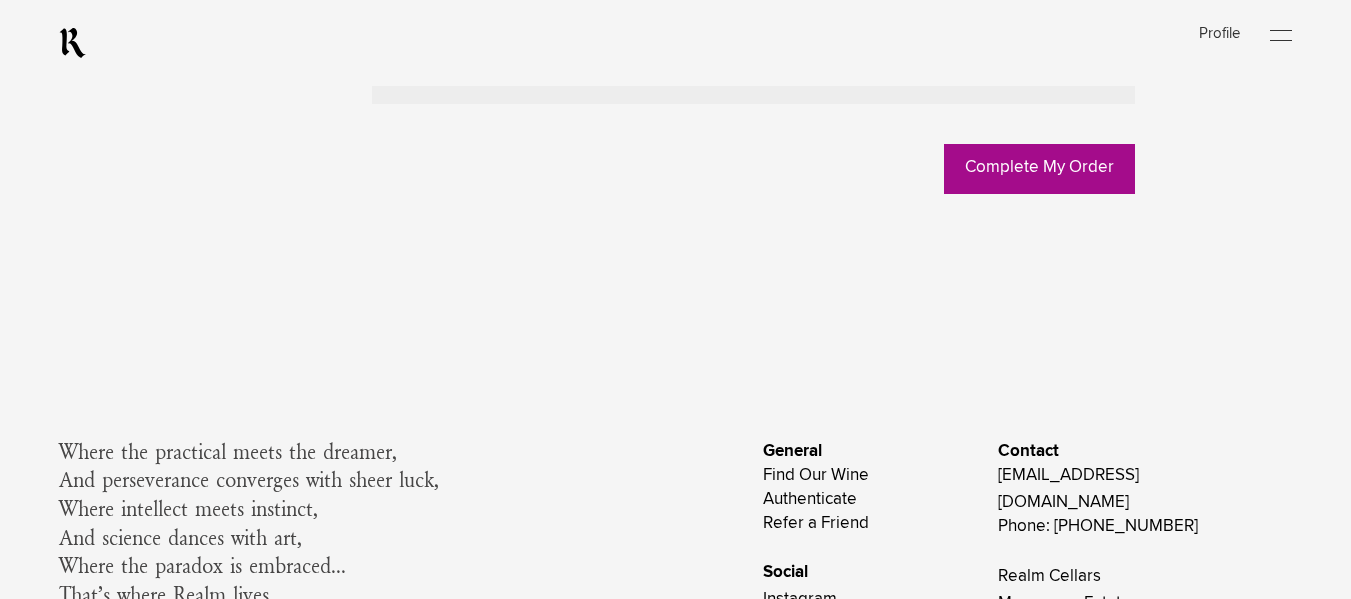 click on "Summer Release" at bounding box center [123, -96] 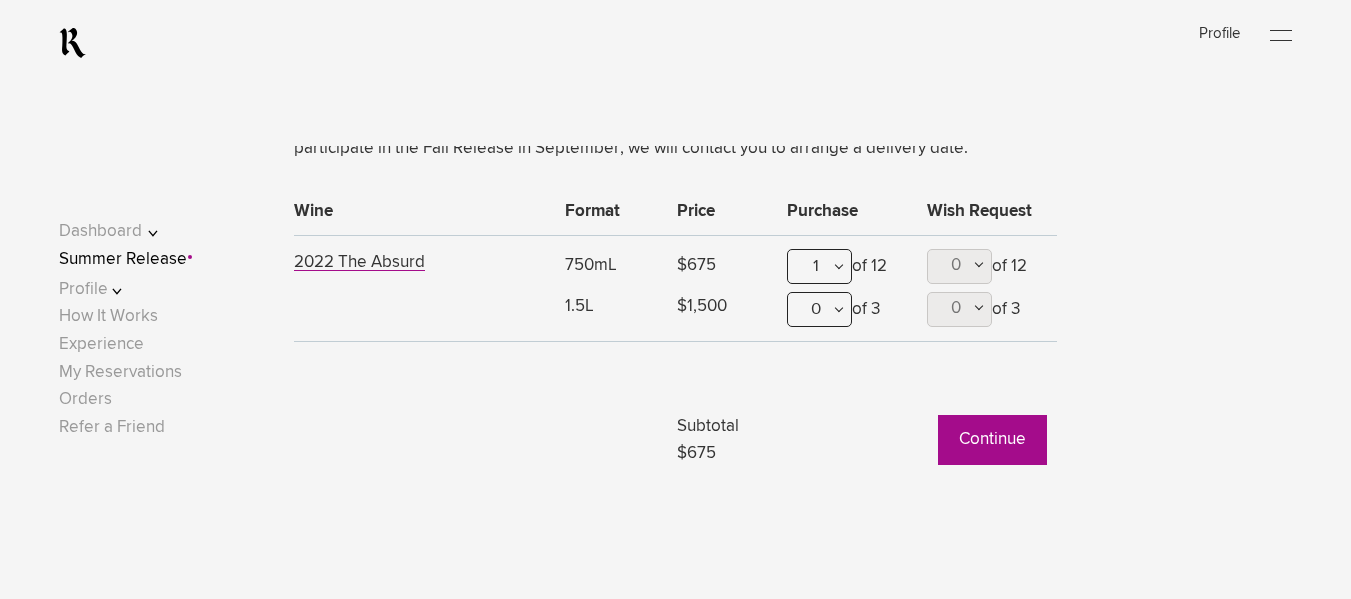 scroll, scrollTop: 1204, scrollLeft: 0, axis: vertical 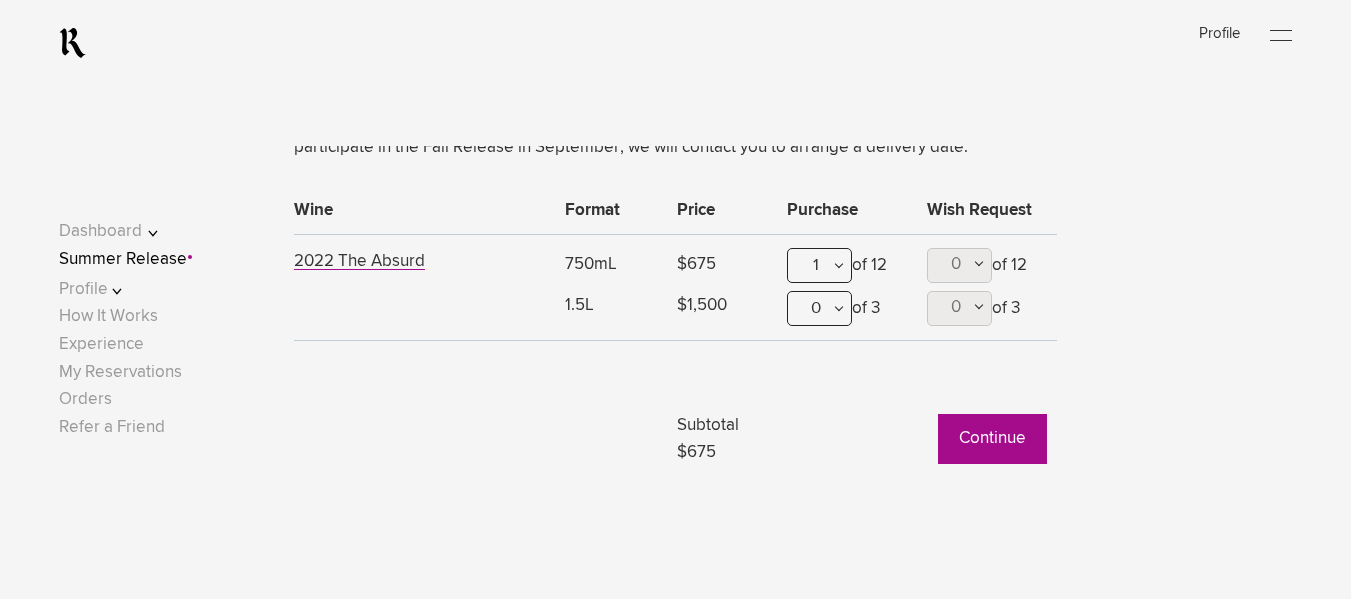 click on "1" at bounding box center (819, 265) 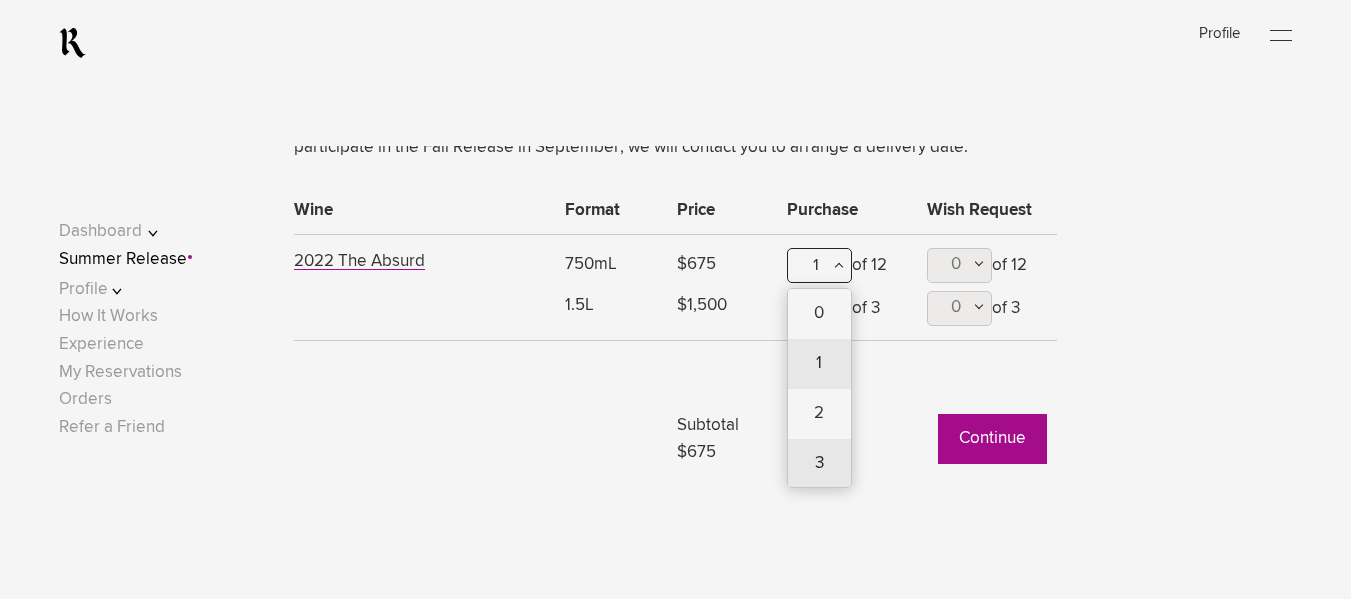 click on "3" at bounding box center (819, 464) 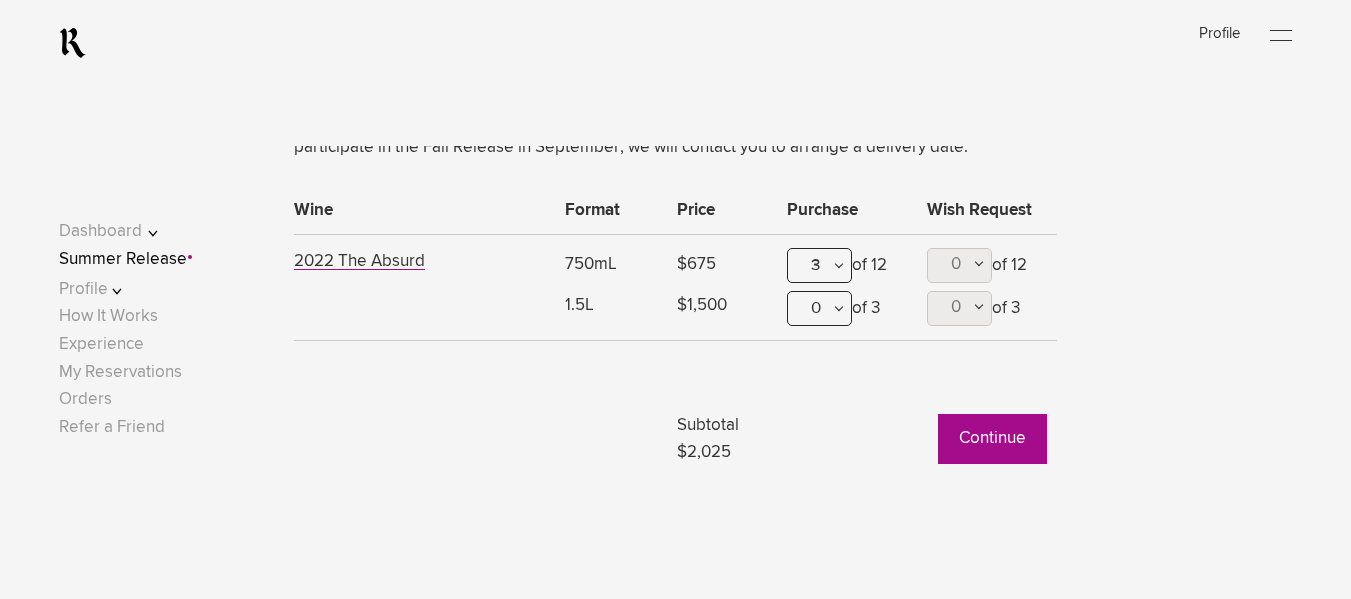 click on "Continue" at bounding box center [992, 439] 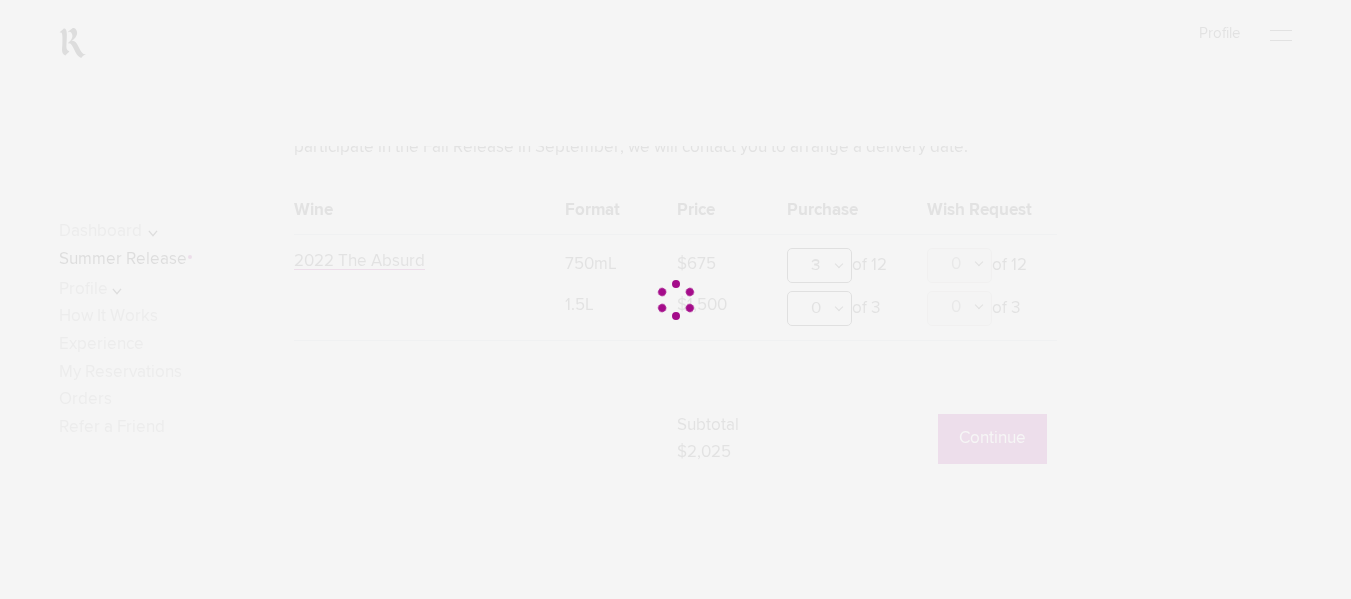 type 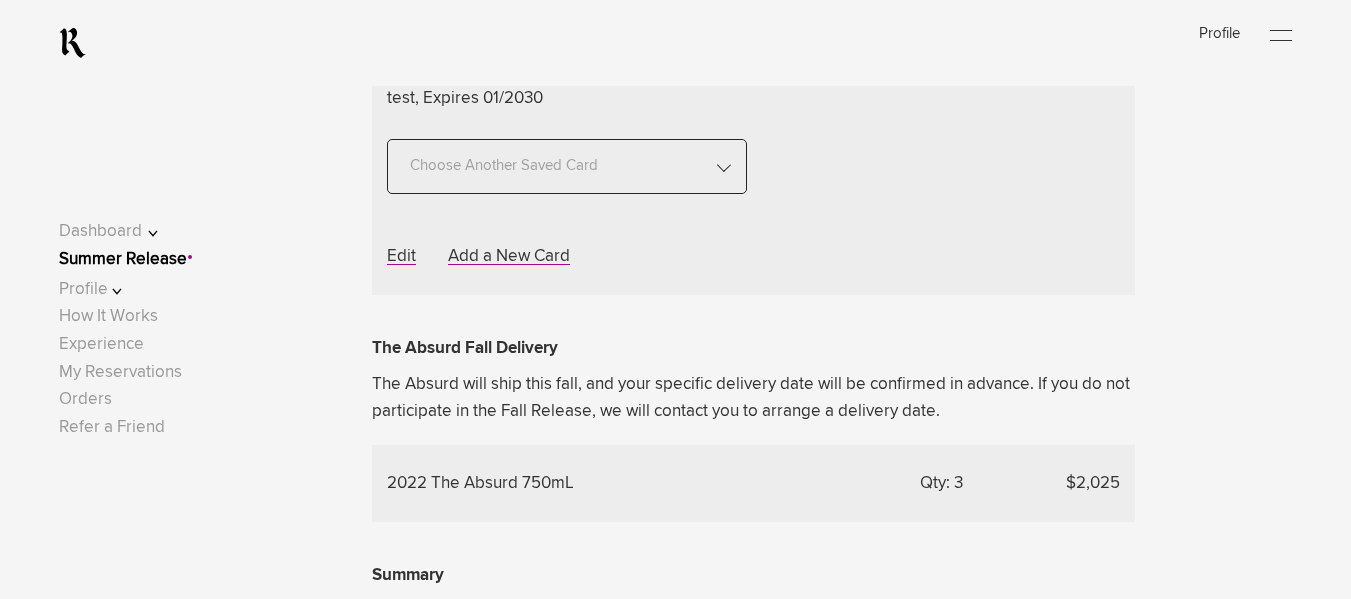 scroll, scrollTop: 941, scrollLeft: 0, axis: vertical 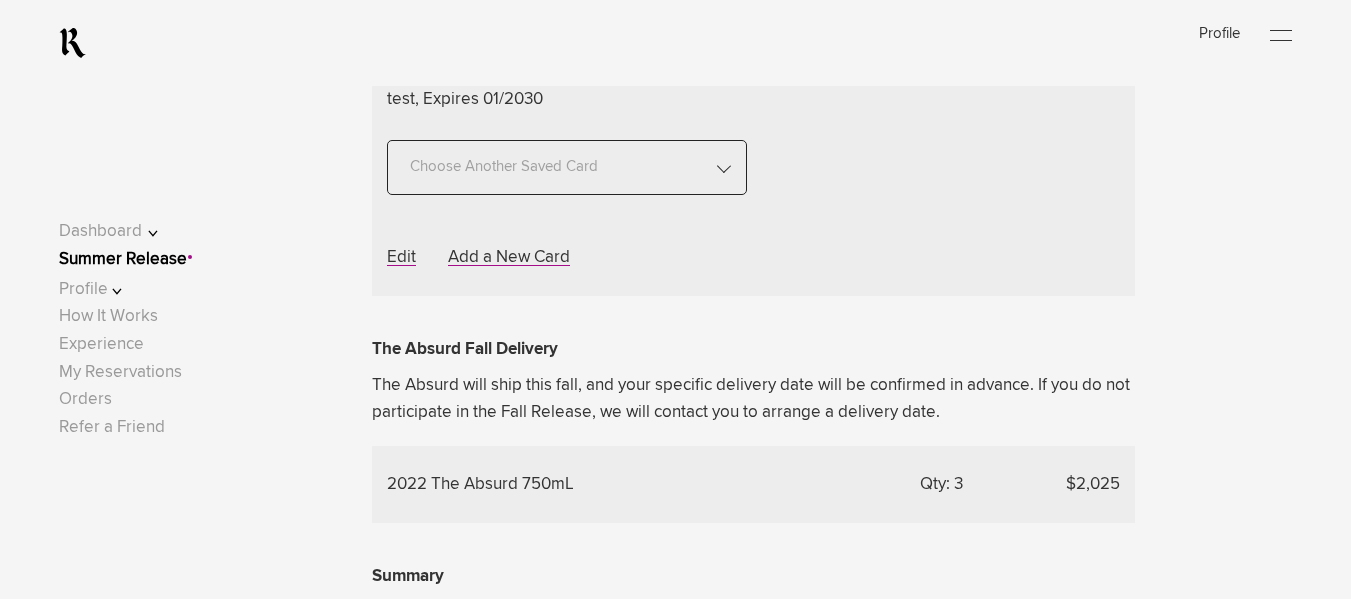 click on "UPS Overnight - $55" at bounding box center [490, -124] 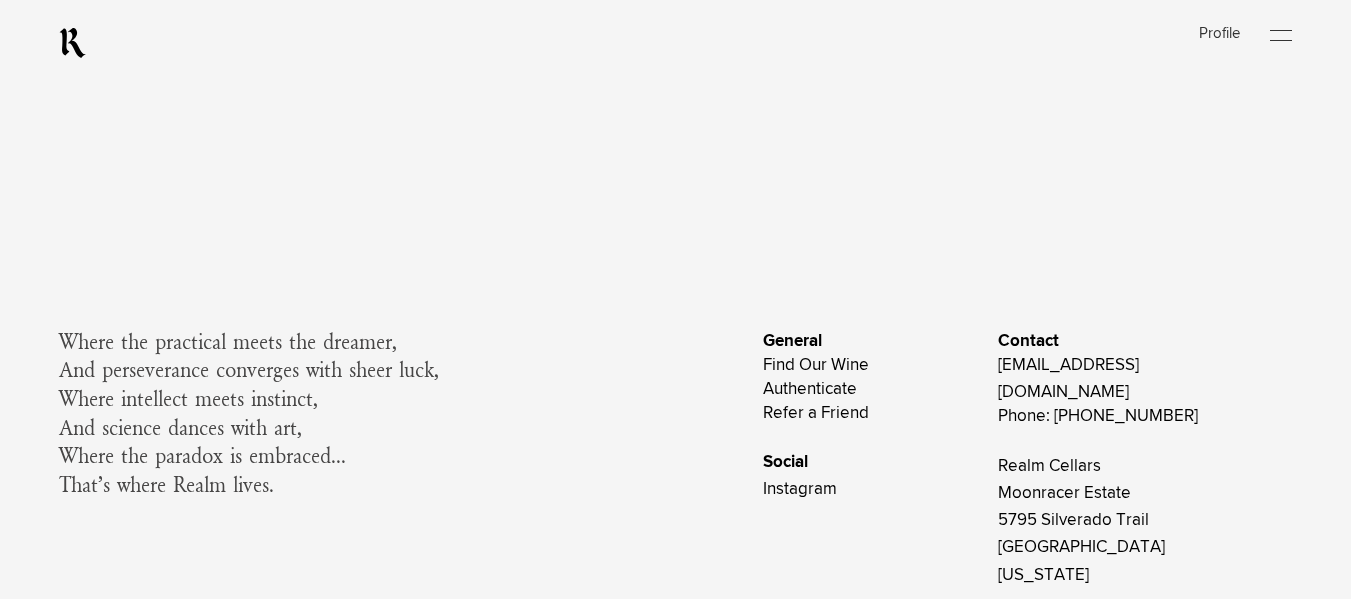 scroll, scrollTop: 1782, scrollLeft: 0, axis: vertical 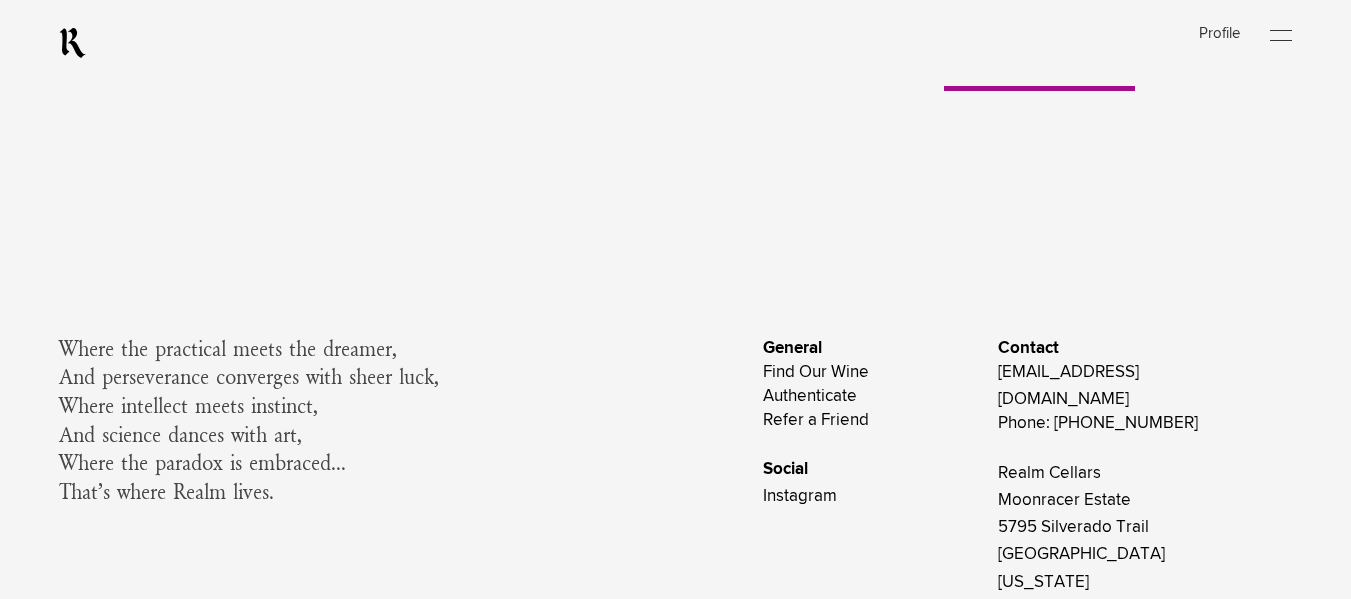 click on "Summer Release" at bounding box center [123, -199] 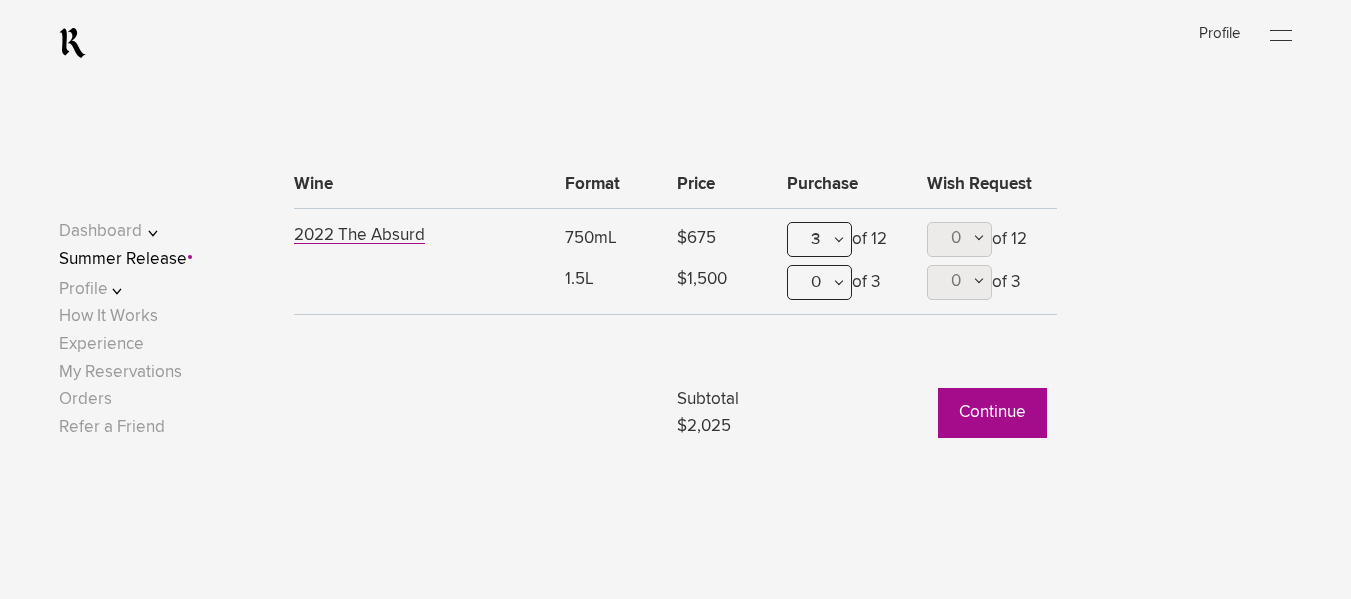 scroll, scrollTop: 1234, scrollLeft: 0, axis: vertical 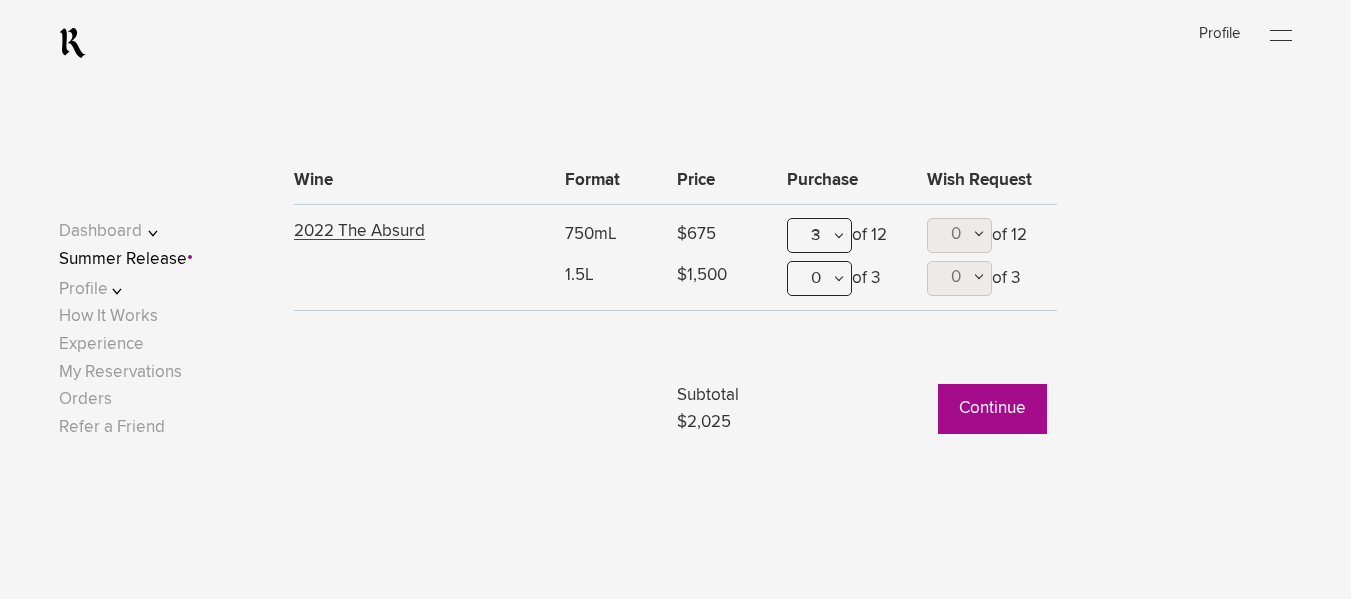 click on "3" at bounding box center (819, 235) 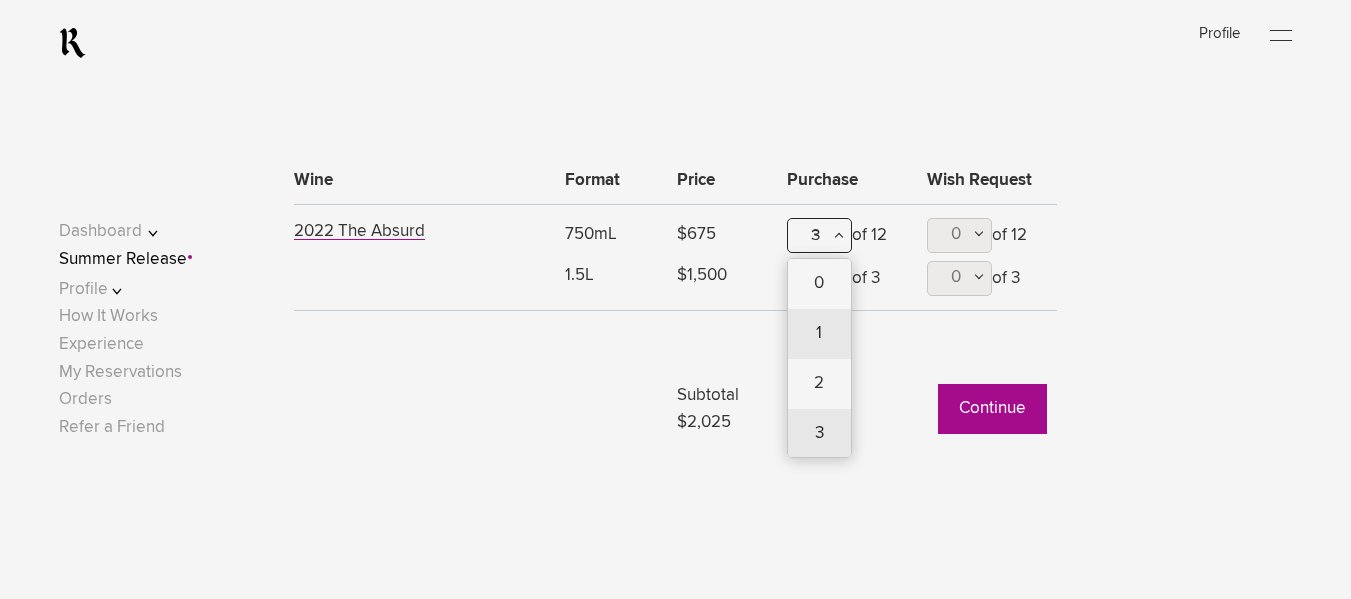 click on "1" at bounding box center (819, 334) 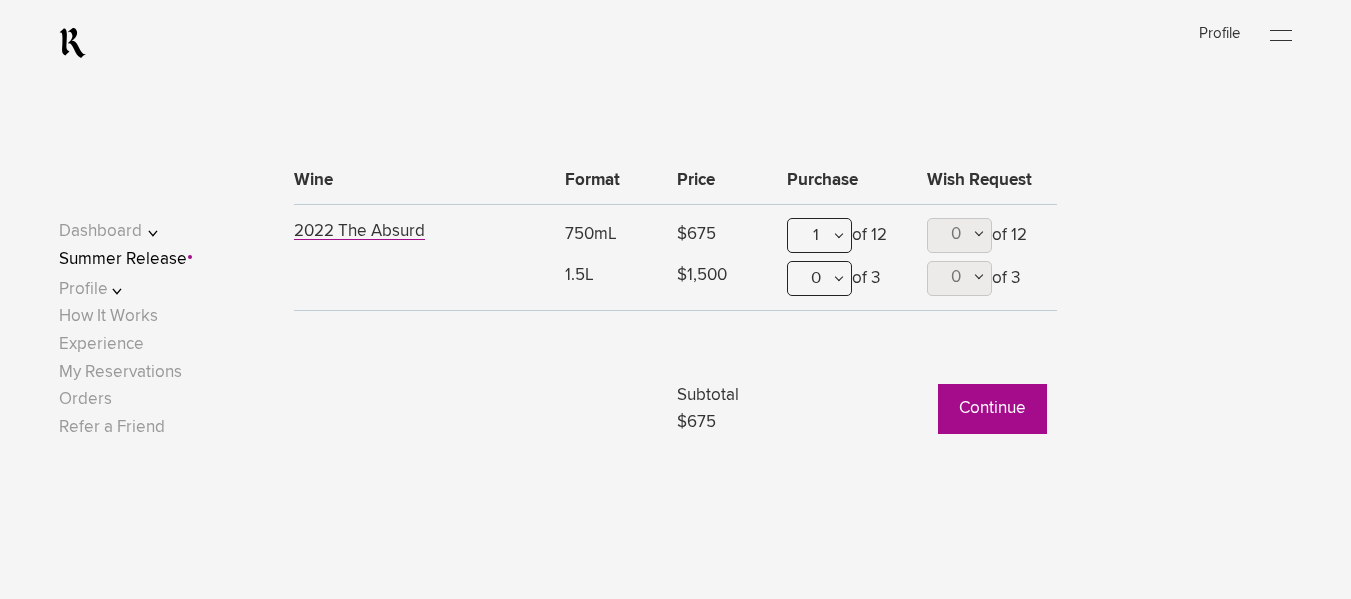 click on "Continue" at bounding box center (992, 409) 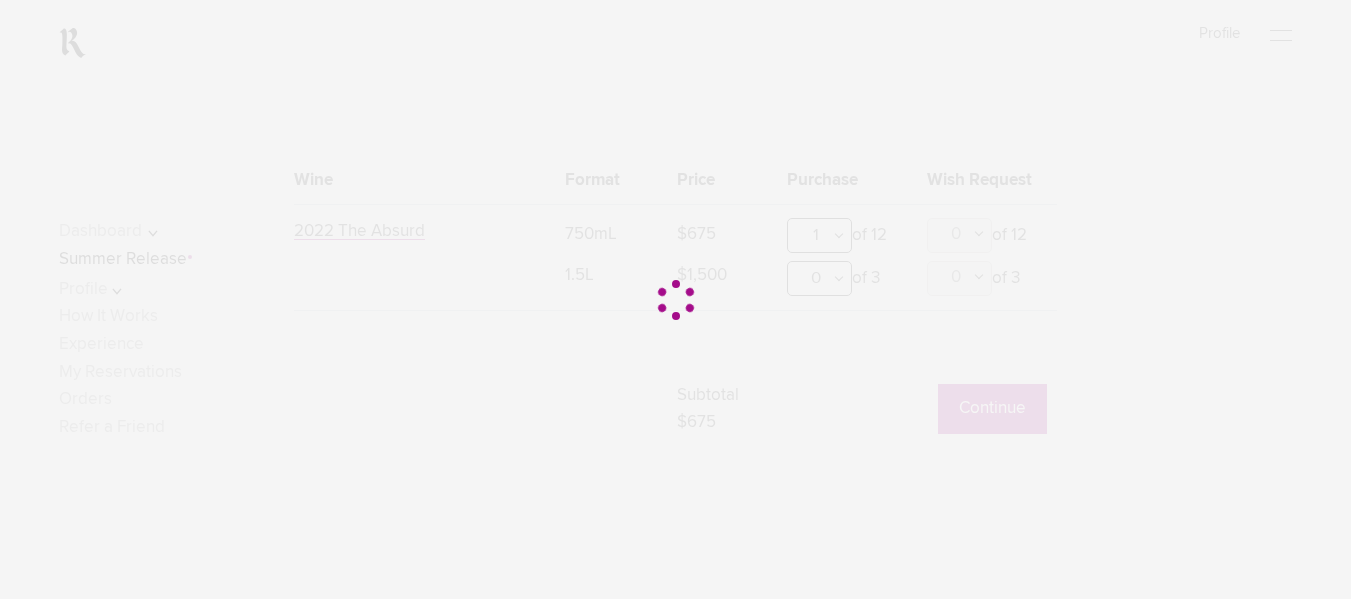 type 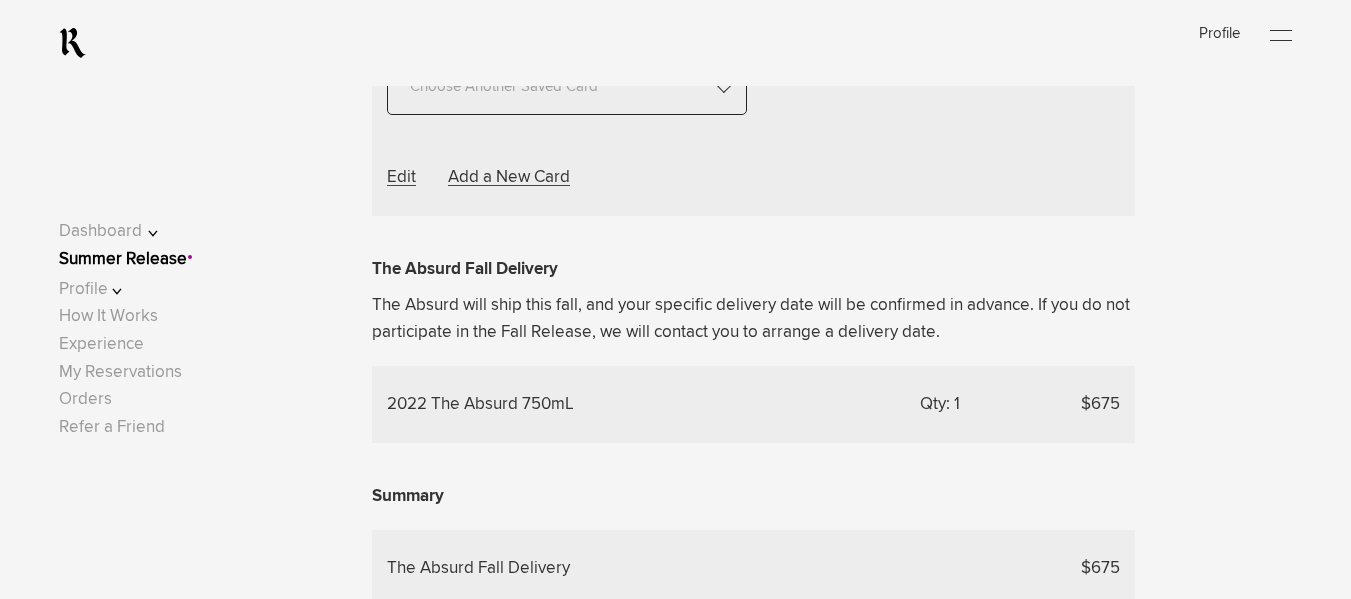 scroll, scrollTop: 1002, scrollLeft: 0, axis: vertical 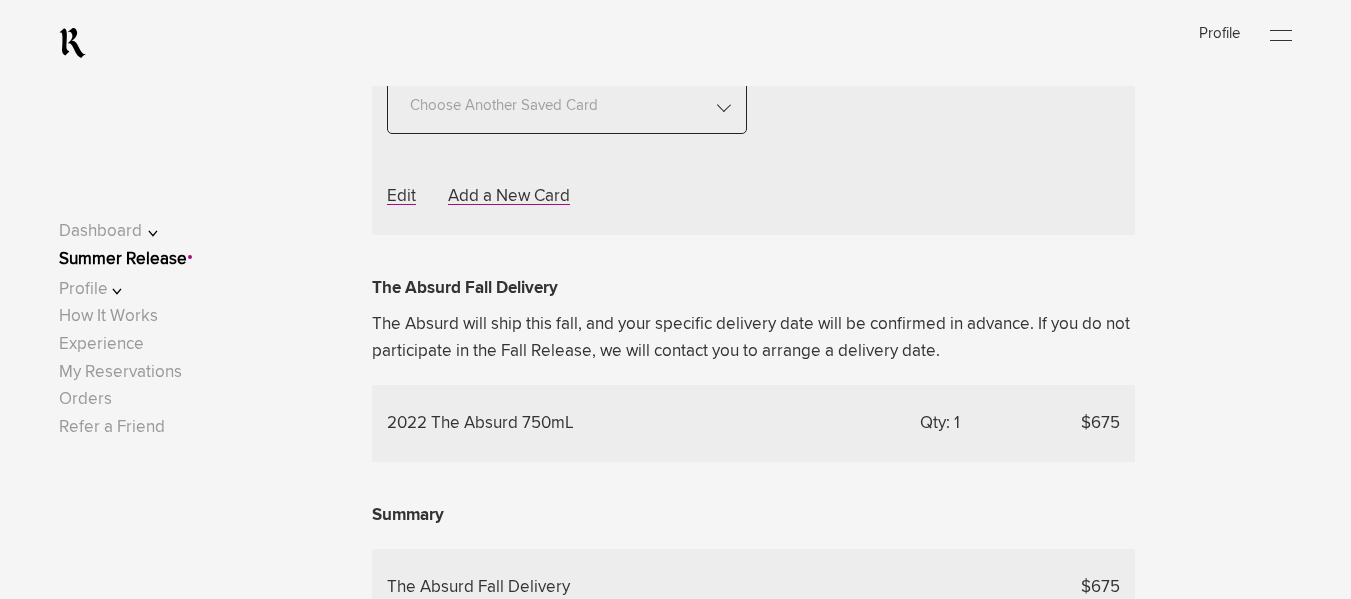 click on "Summer Release" at bounding box center (123, 259) 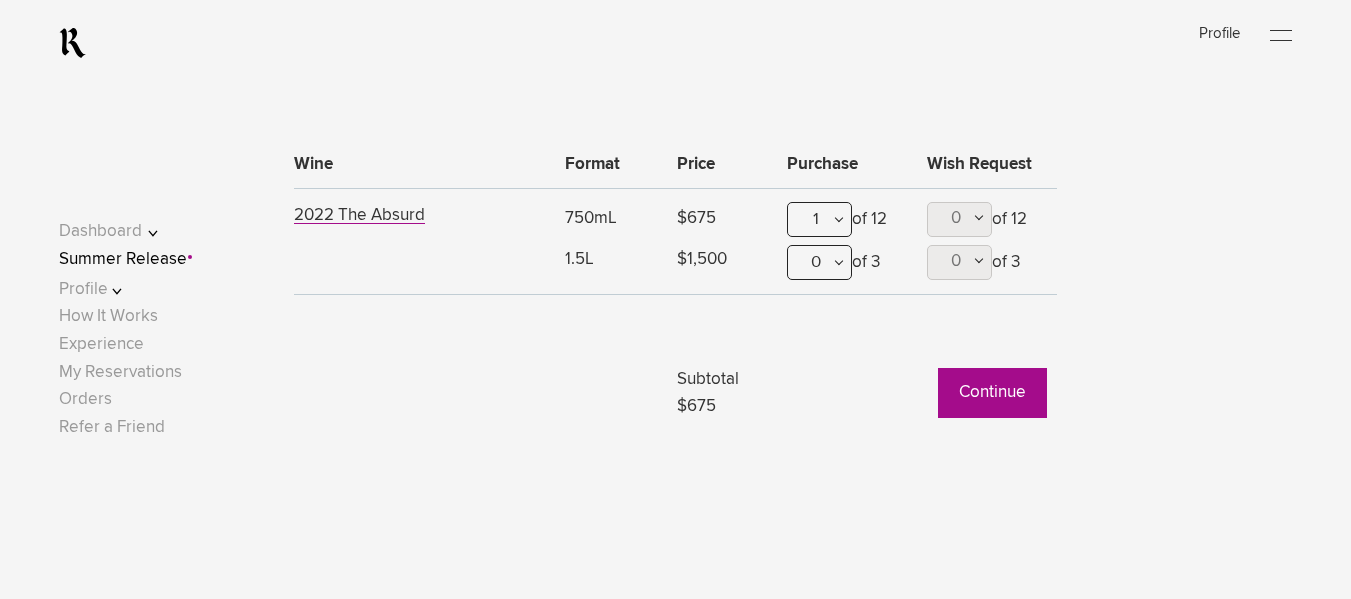 scroll, scrollTop: 1289, scrollLeft: 0, axis: vertical 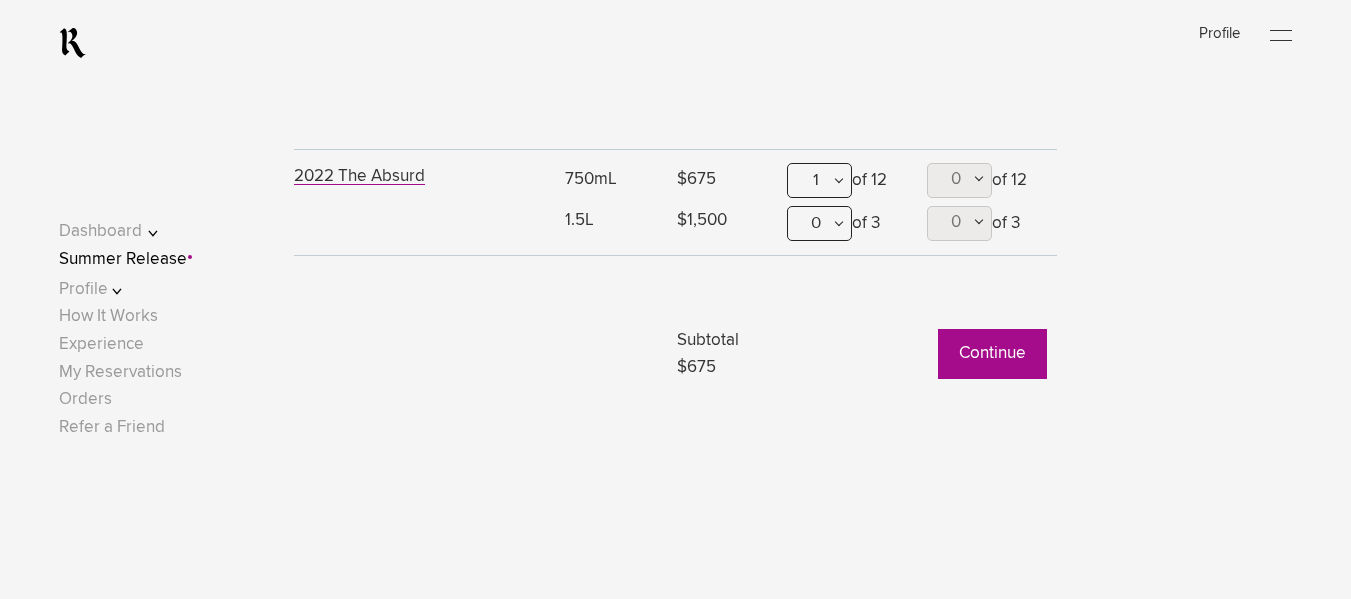 click on "1" at bounding box center [819, 180] 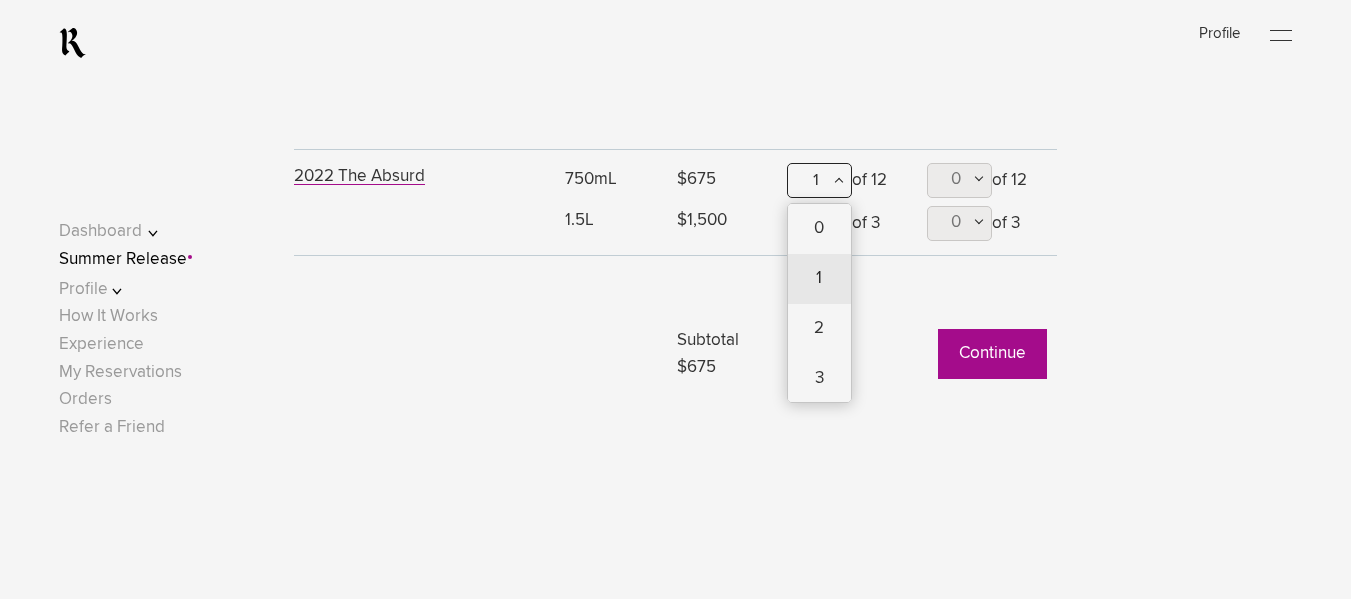 click on "4" at bounding box center [819, 429] 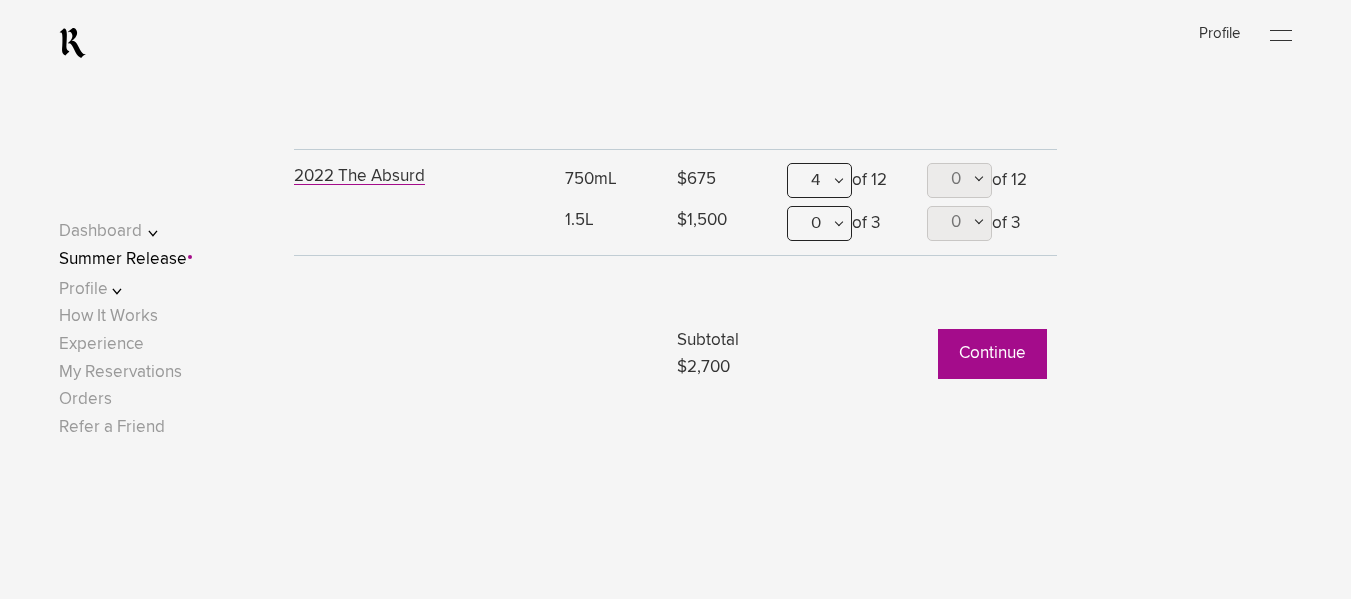 click on "Continue" at bounding box center (992, 354) 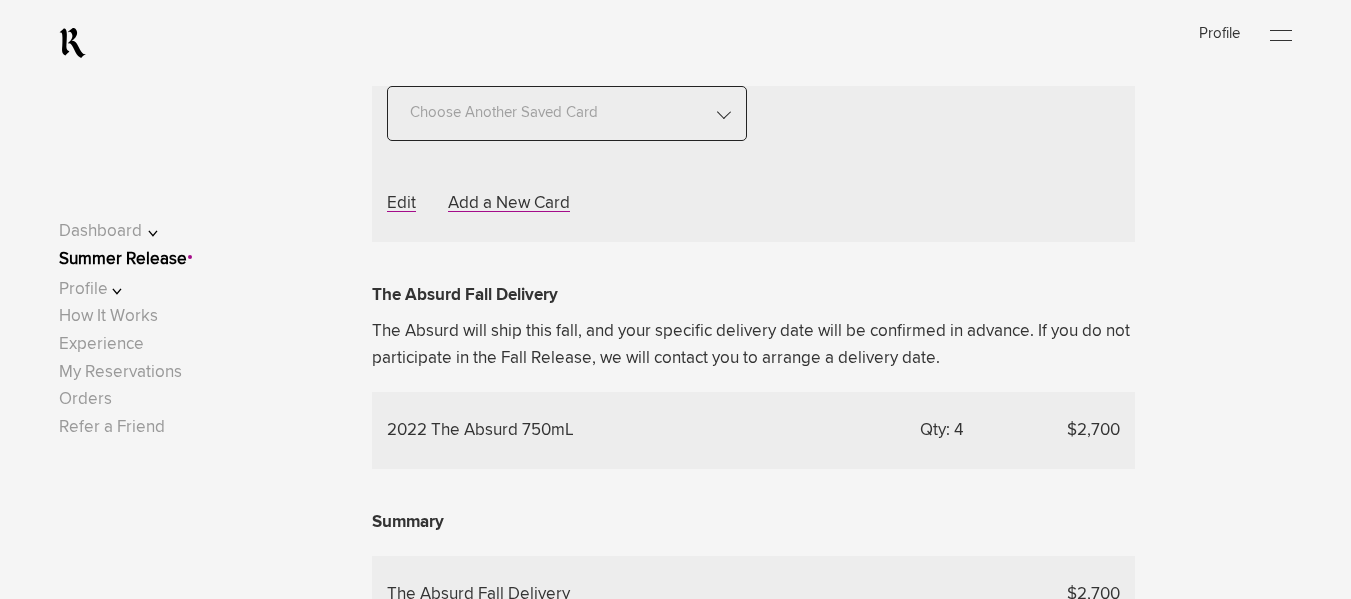 scroll, scrollTop: 963, scrollLeft: 0, axis: vertical 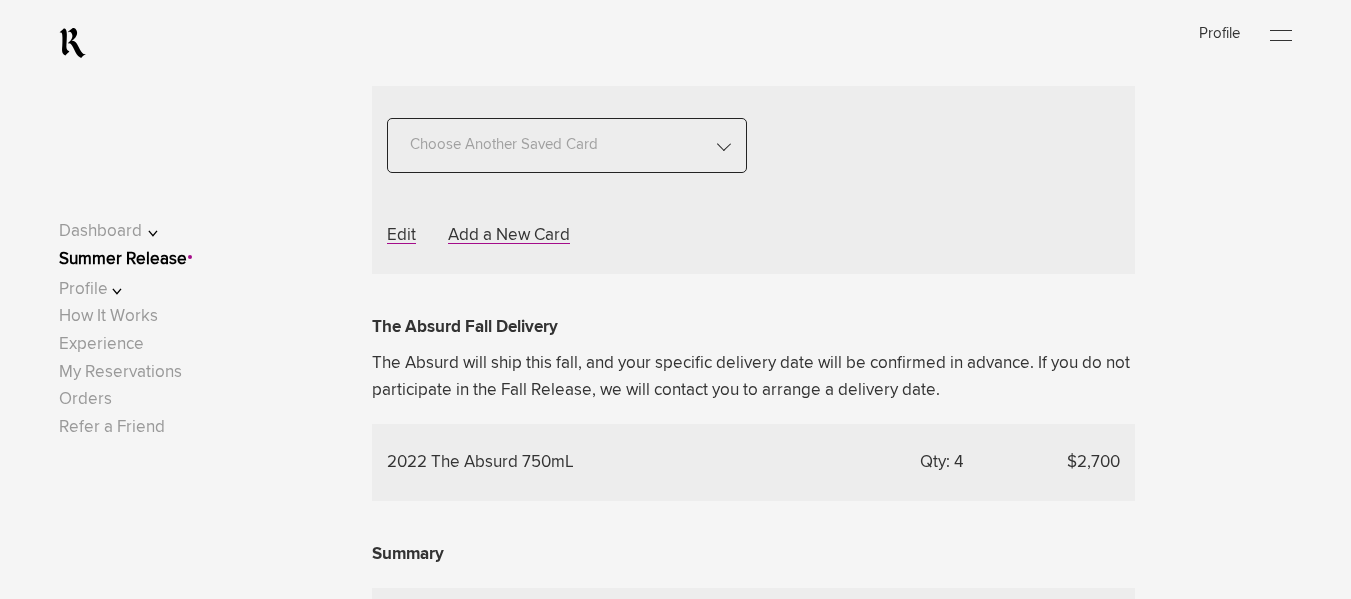 click on "UPS Ground - Included" at bounding box center (498, -193) 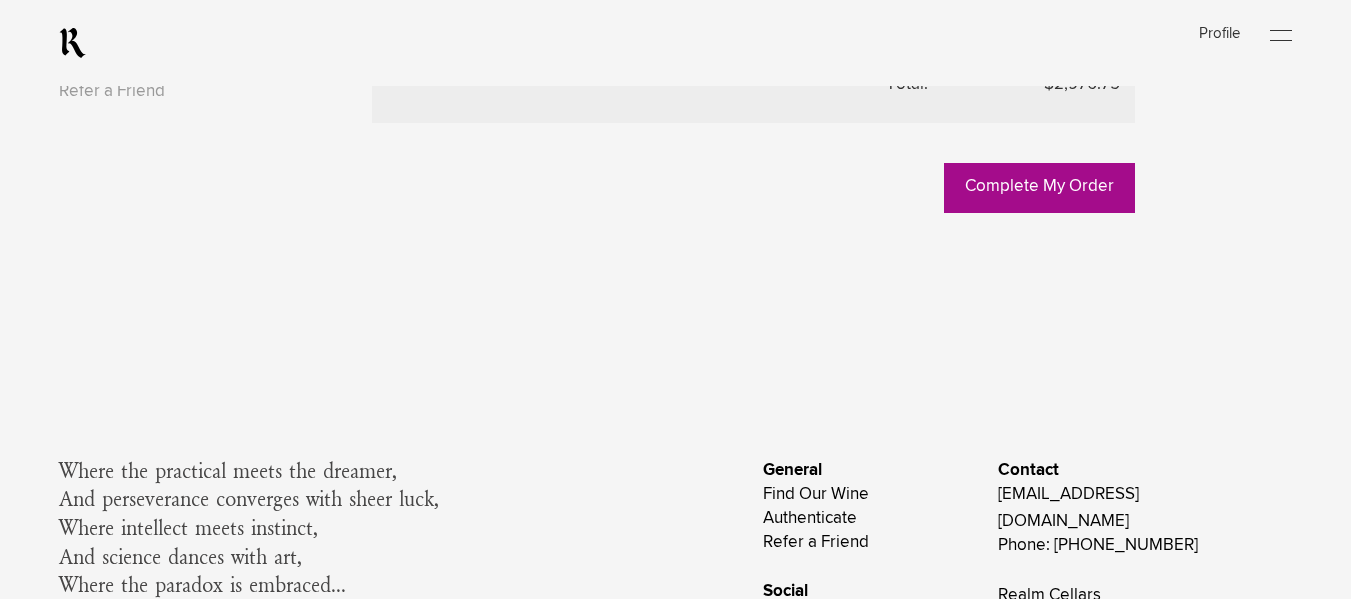 scroll, scrollTop: 1661, scrollLeft: 0, axis: vertical 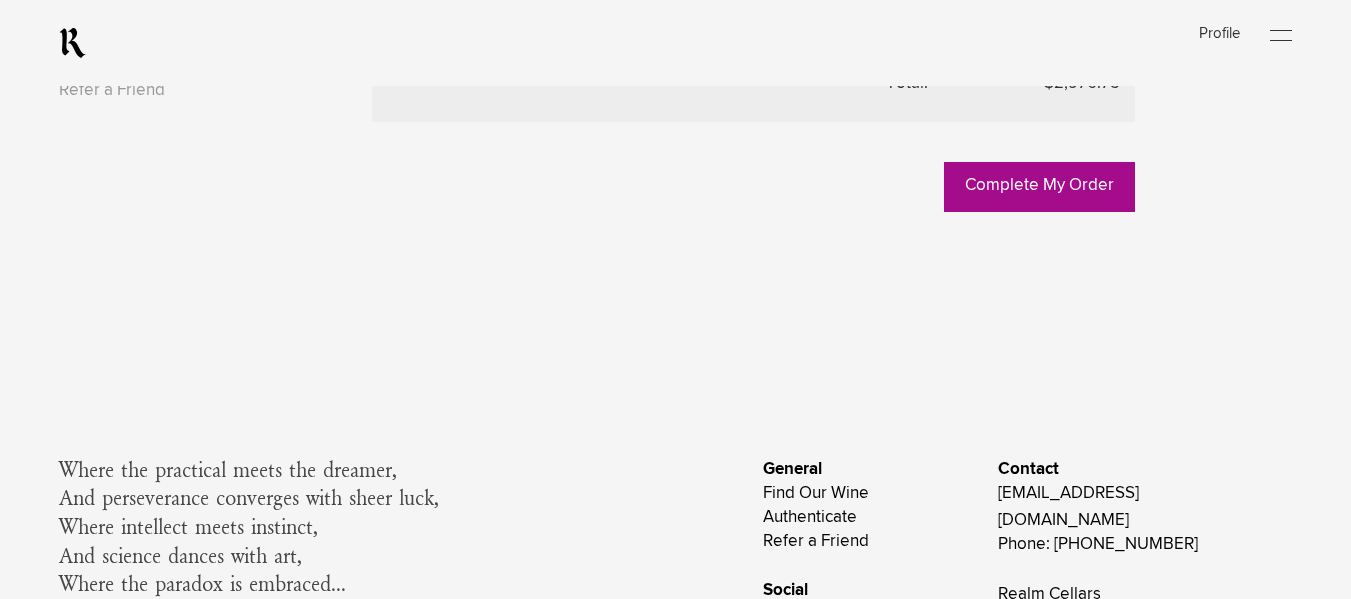 click on "Summer Release" at bounding box center (123, -78) 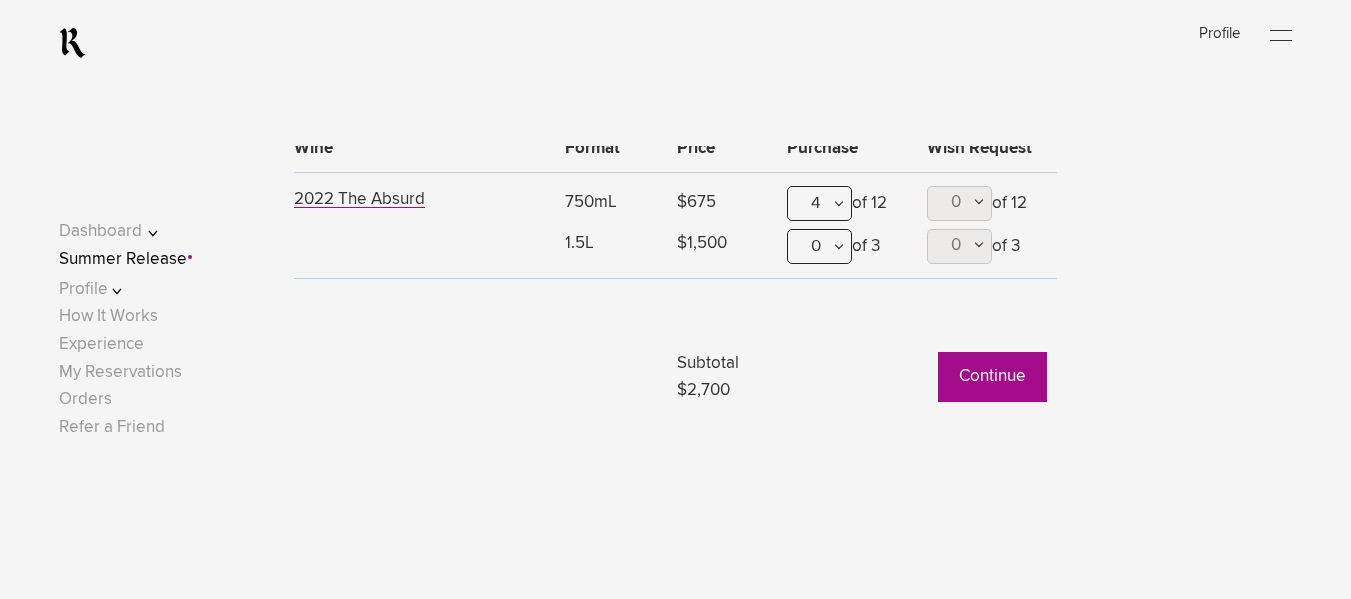 scroll, scrollTop: 1268, scrollLeft: 0, axis: vertical 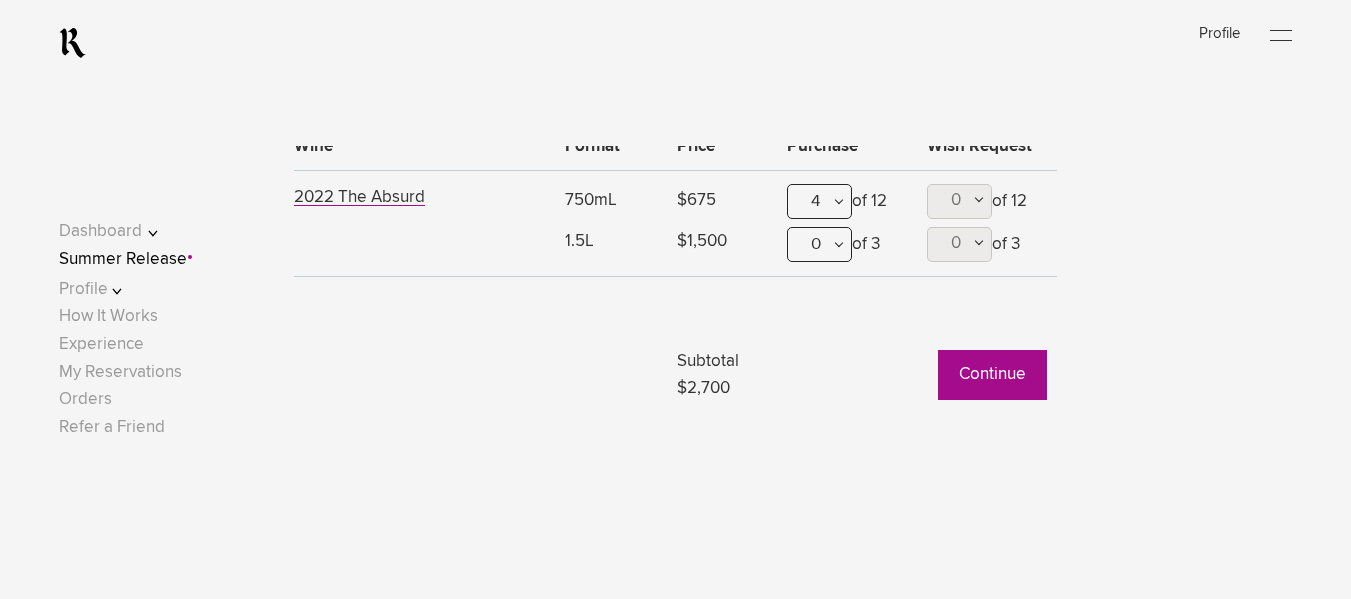 click on "4" at bounding box center (819, 201) 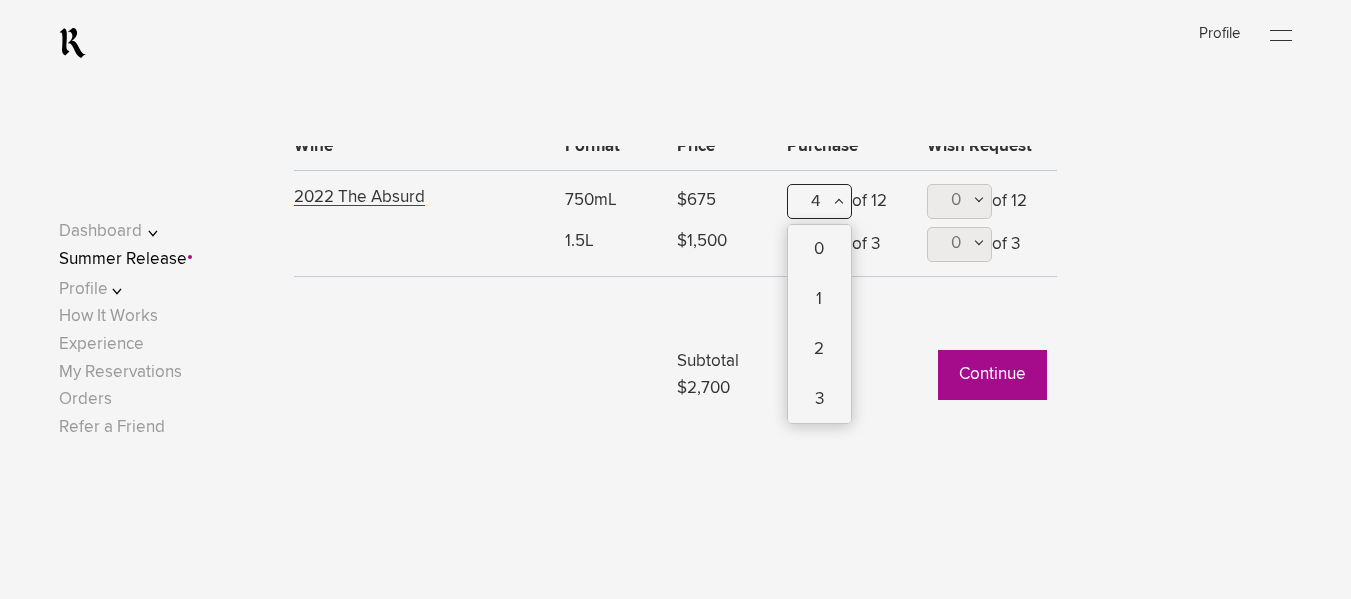 click on "6" at bounding box center (819, 550) 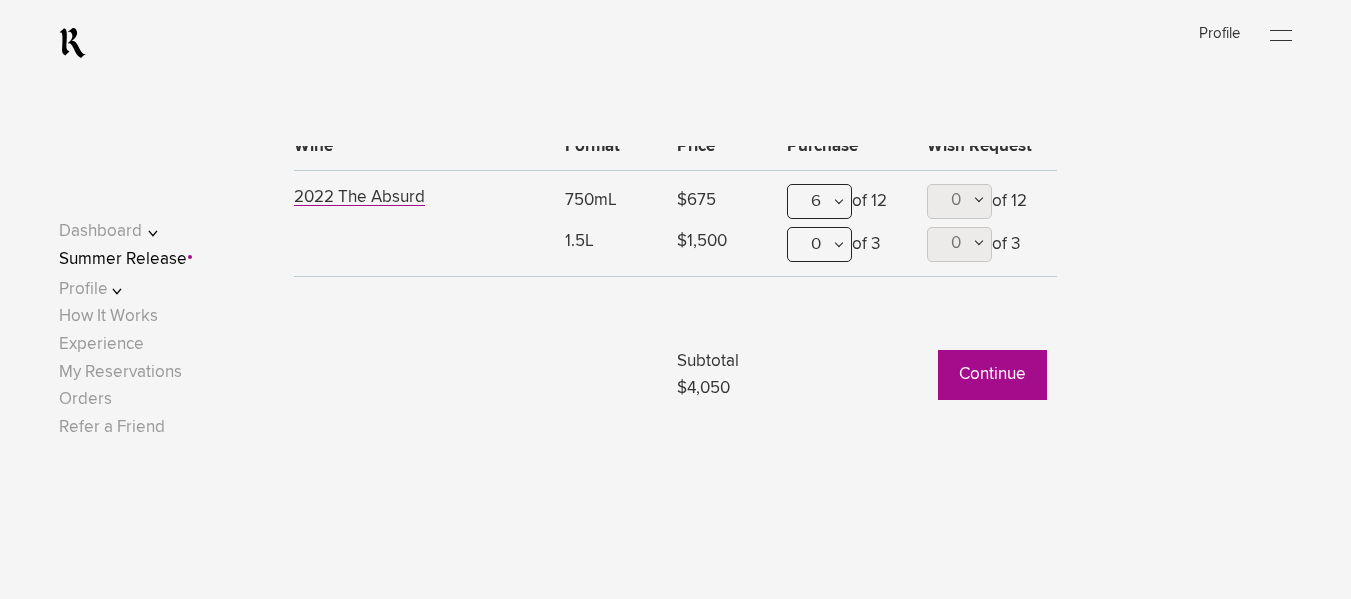 click on "Continue" at bounding box center (992, 375) 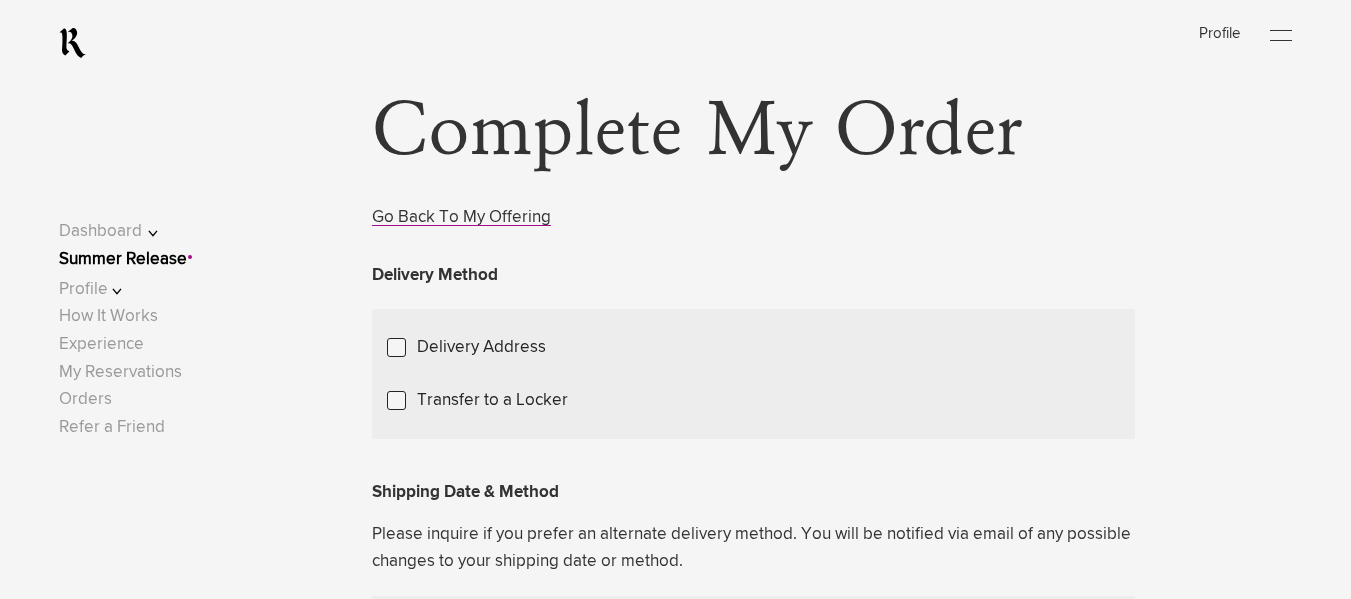 scroll, scrollTop: 98, scrollLeft: 0, axis: vertical 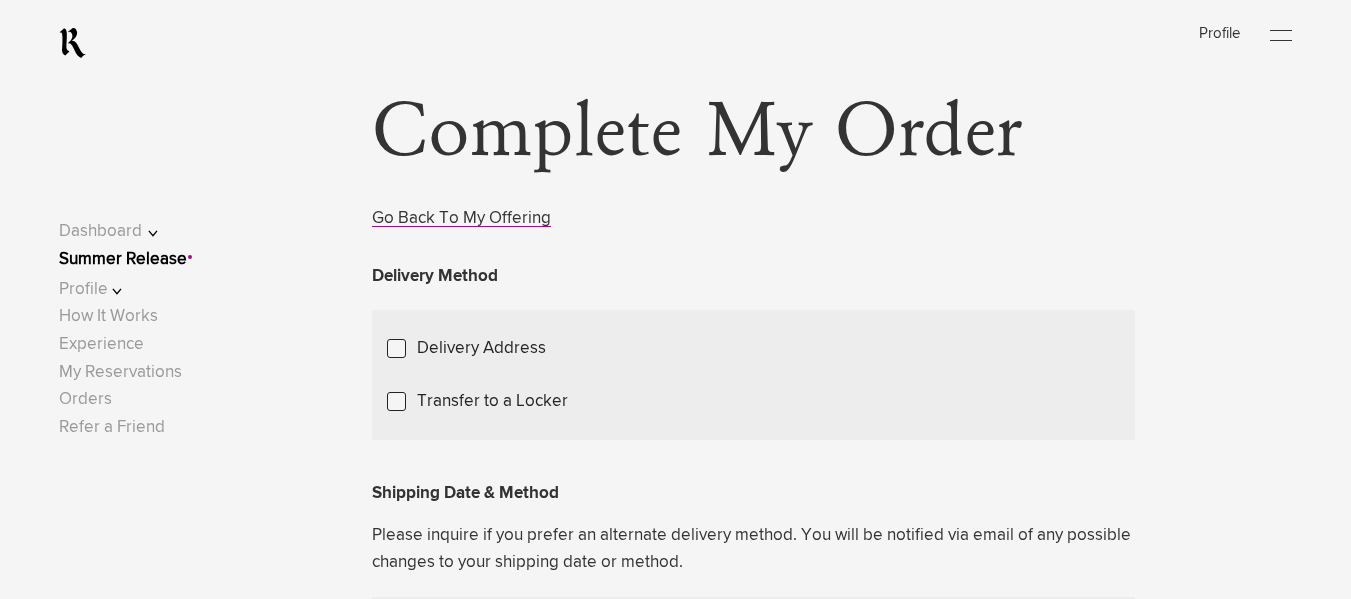 click on "Summer Release" at bounding box center [123, 259] 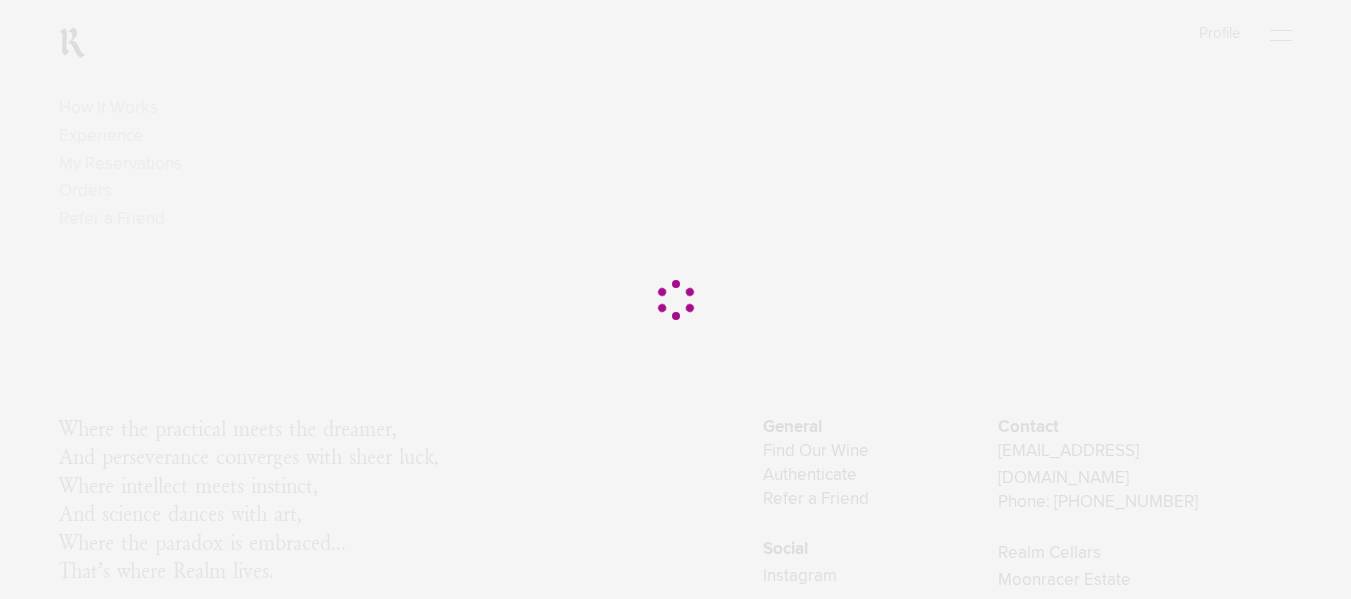 scroll, scrollTop: 0, scrollLeft: 0, axis: both 